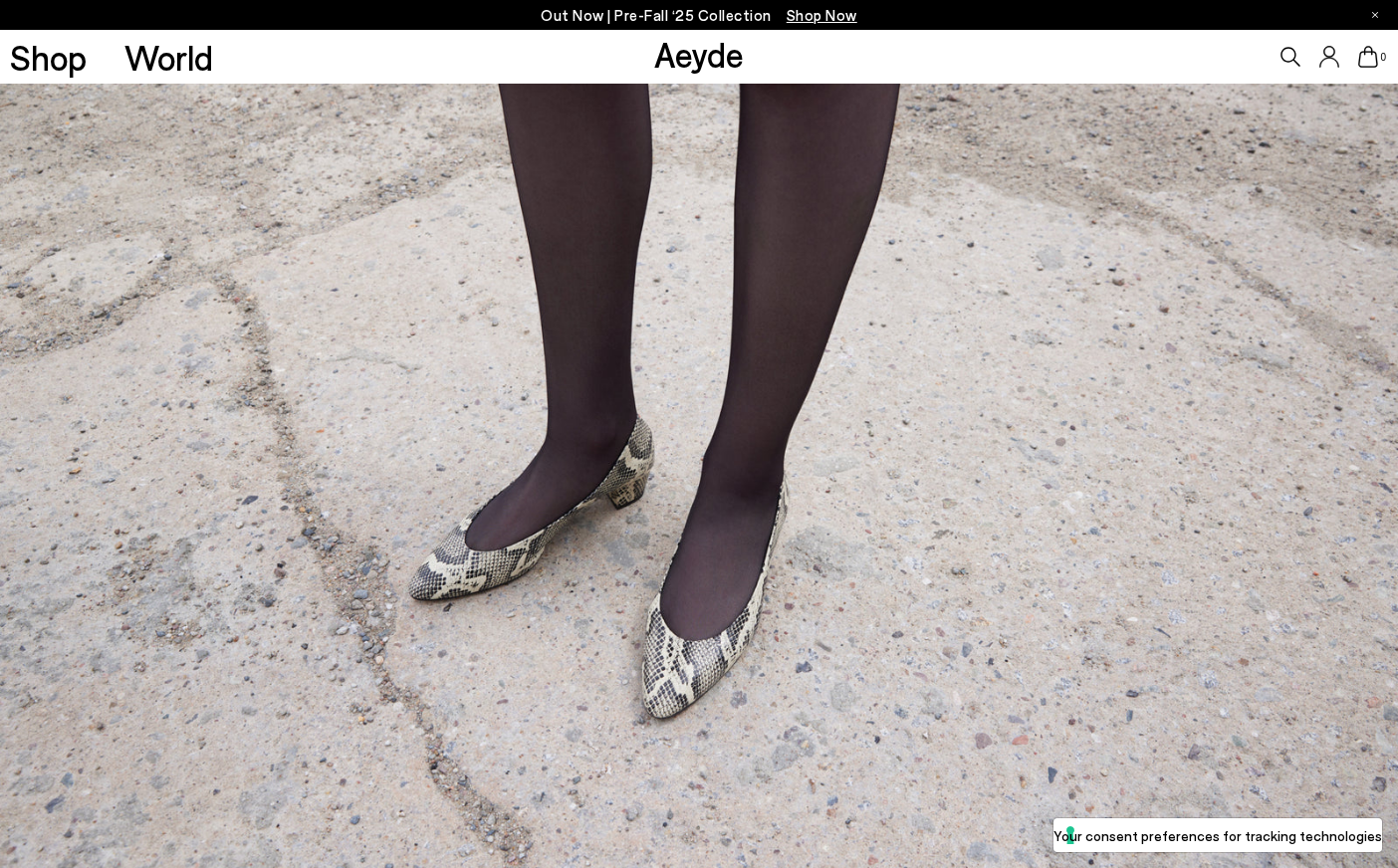 scroll, scrollTop: 0, scrollLeft: 0, axis: both 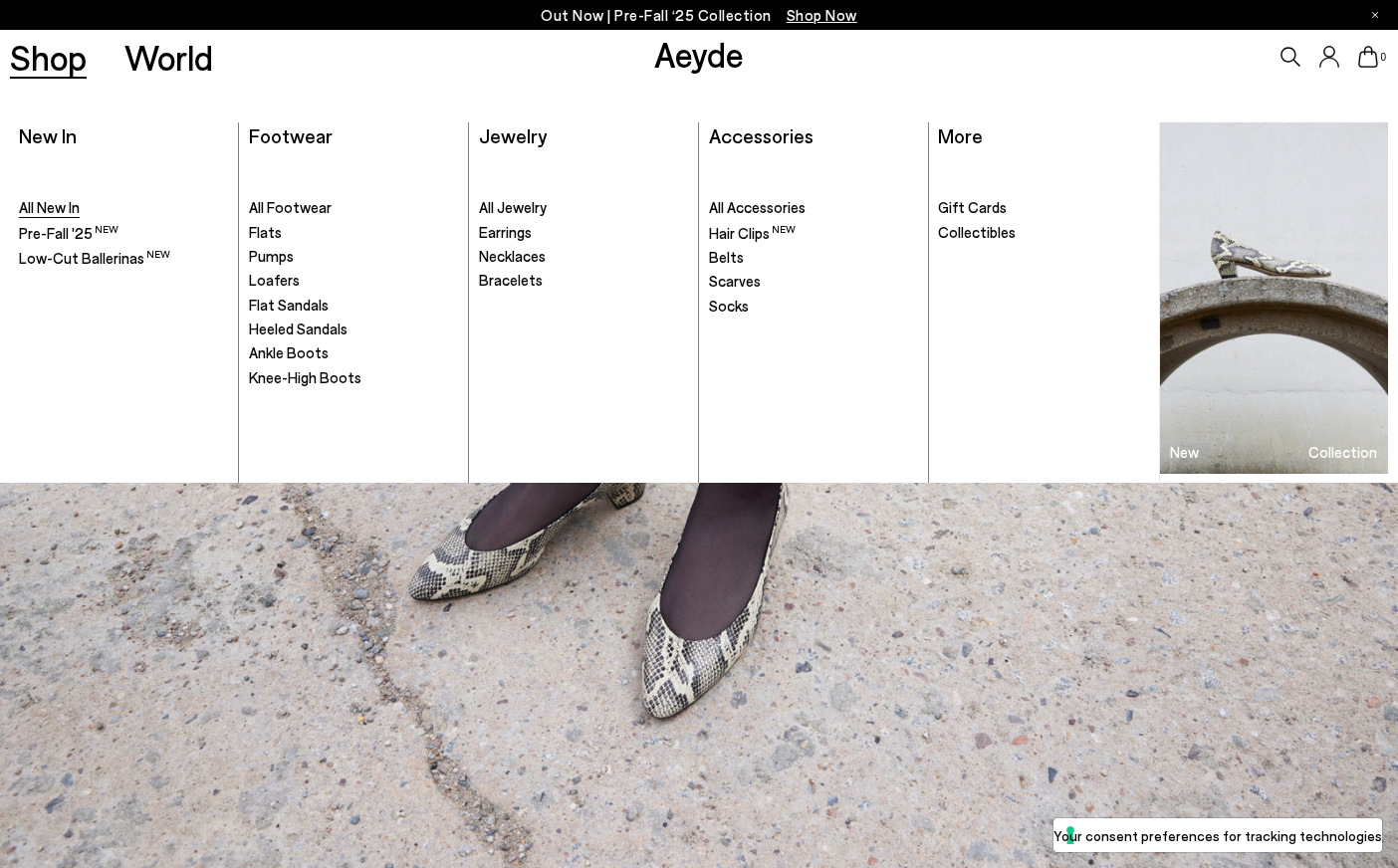 click on "All New In" at bounding box center [49, 207] 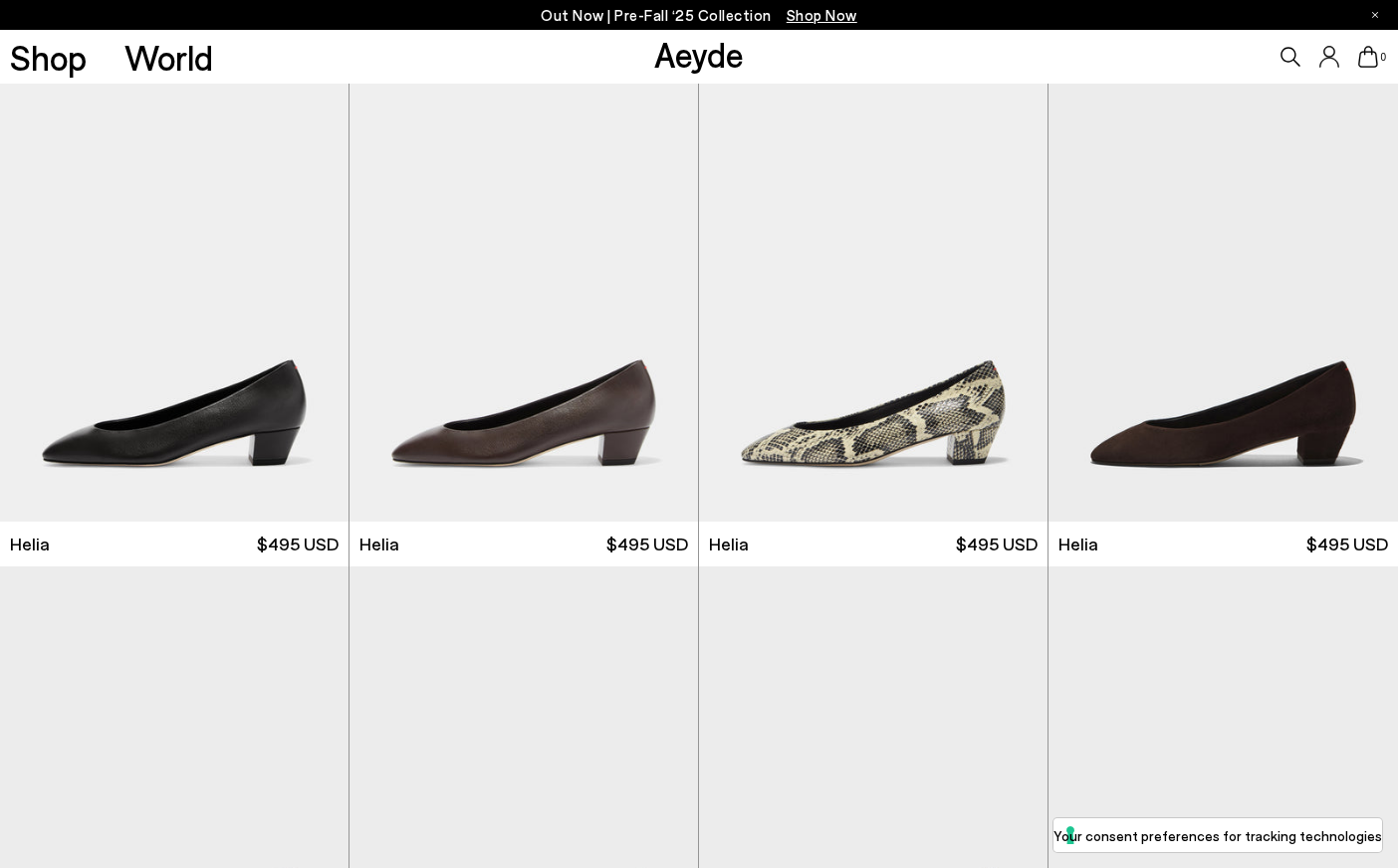 scroll, scrollTop: 0, scrollLeft: 0, axis: both 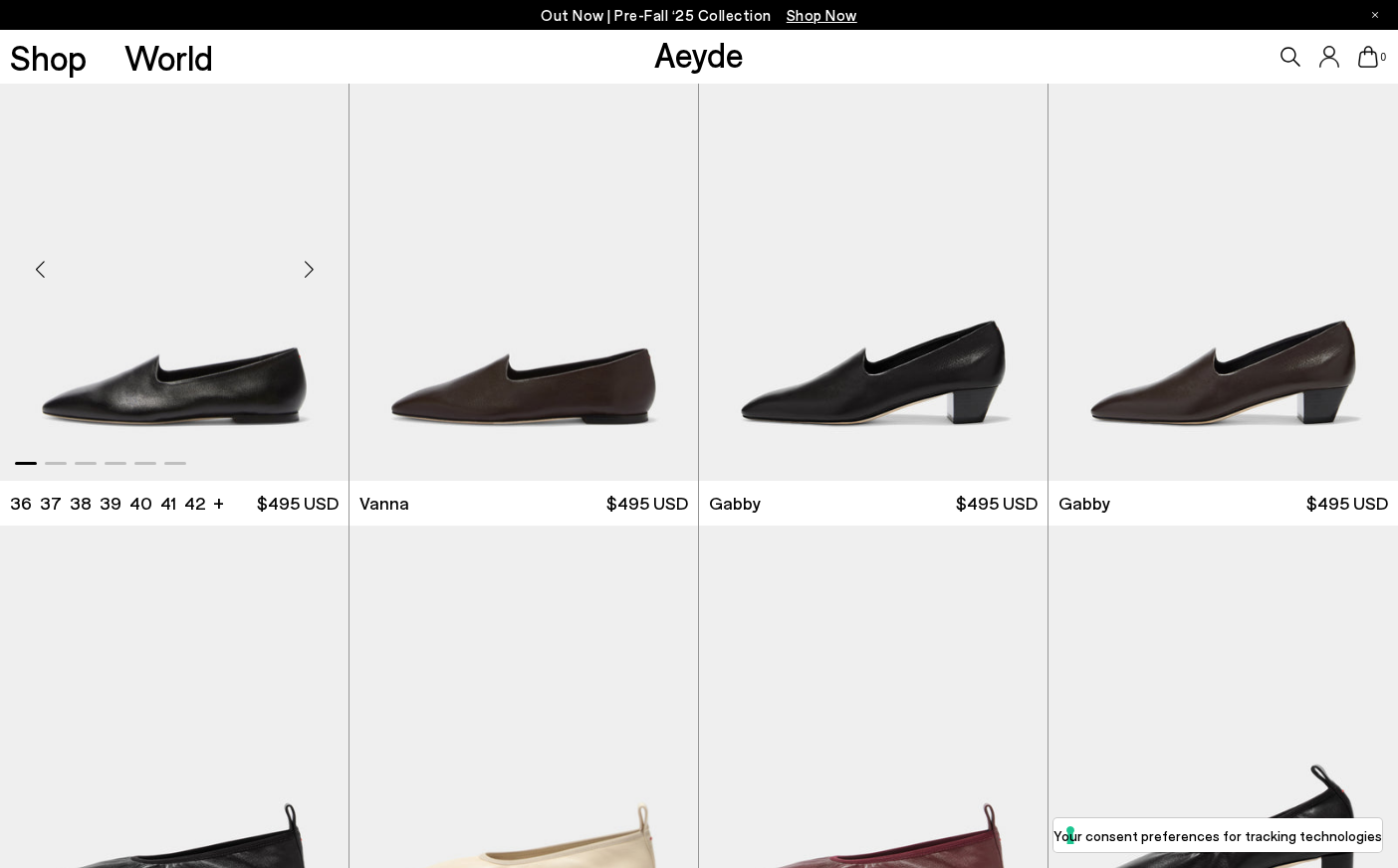 click at bounding box center [174, 262] 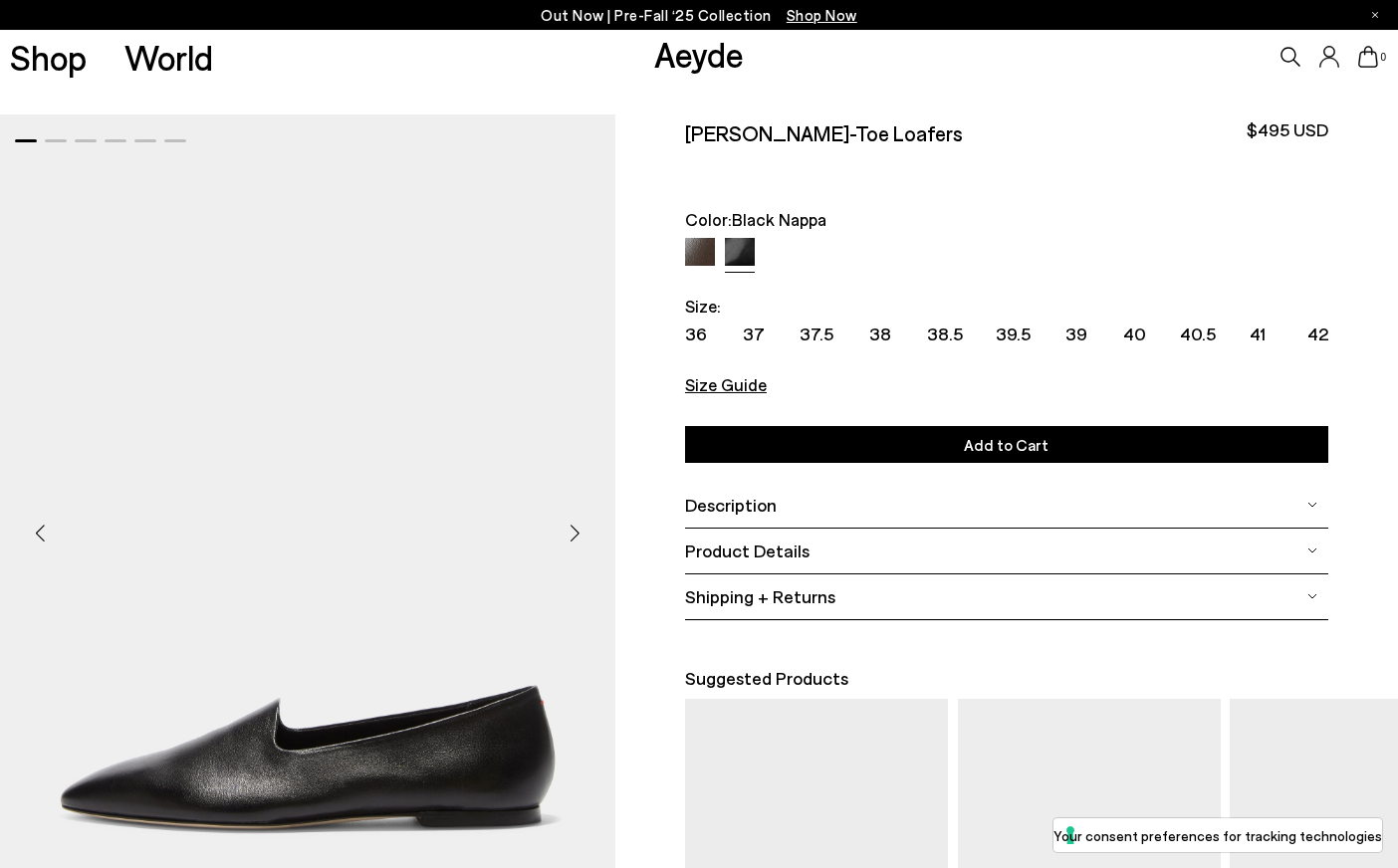 scroll, scrollTop: 33, scrollLeft: 0, axis: vertical 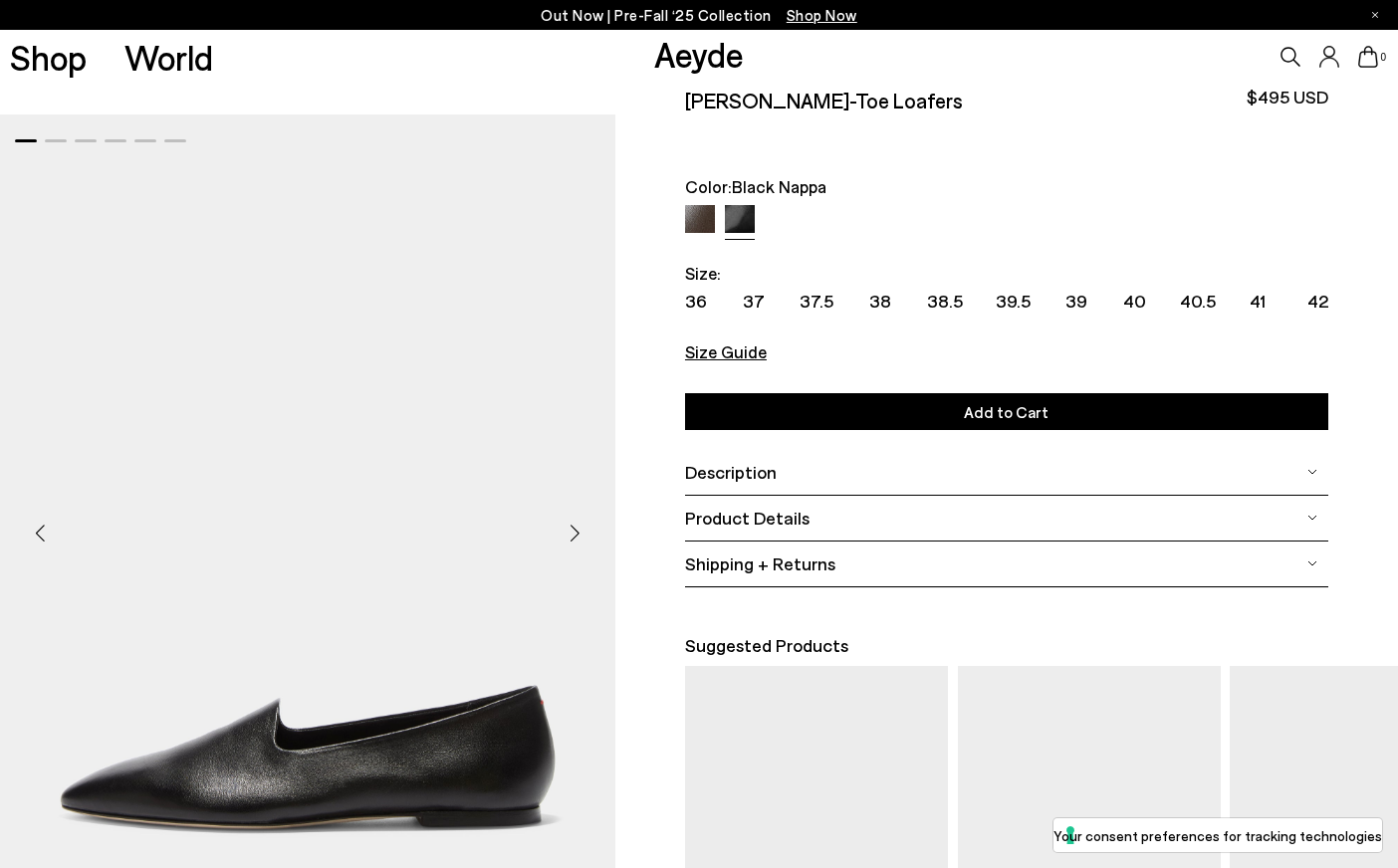 click at bounding box center [576, 533] 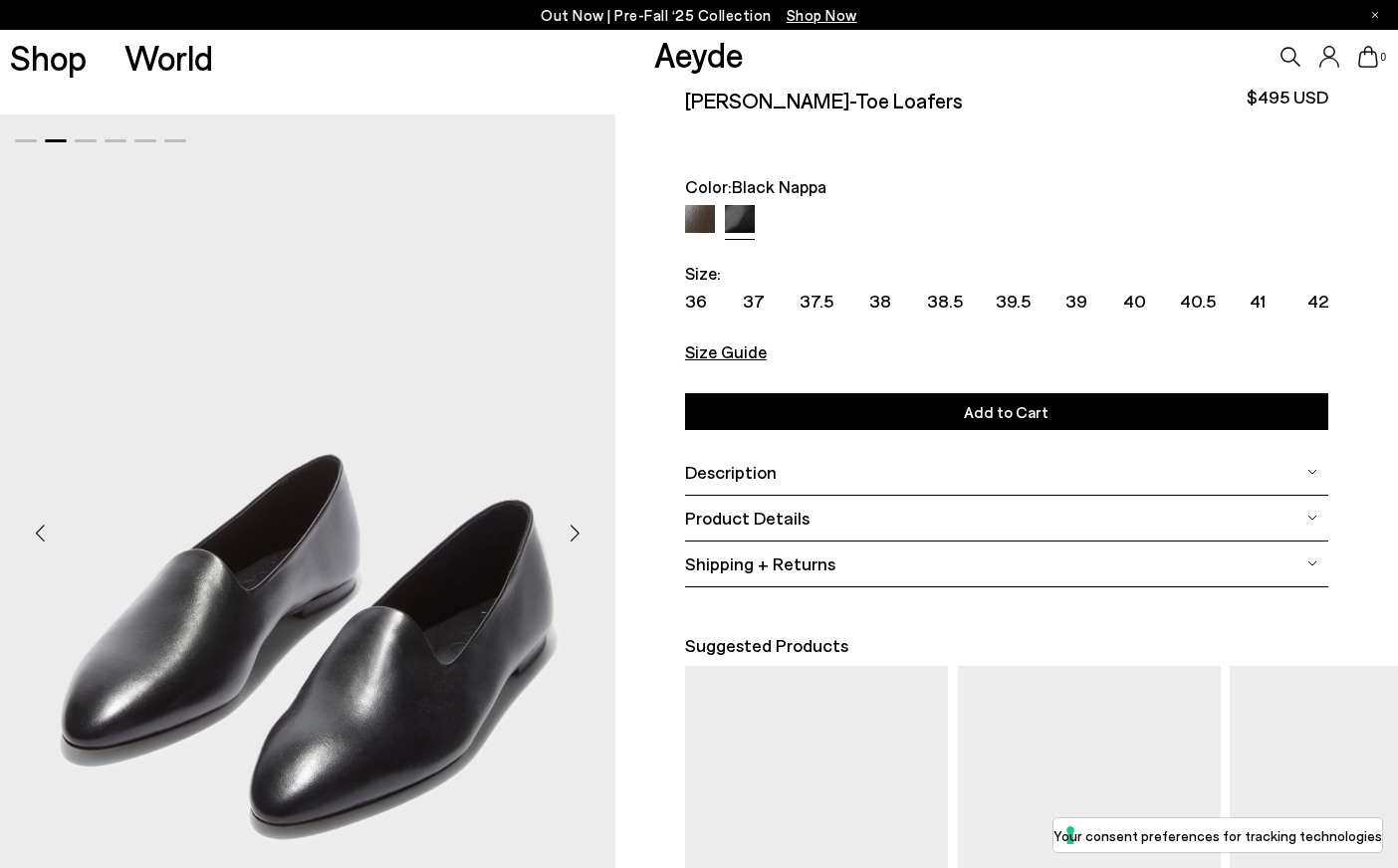 click at bounding box center [576, 533] 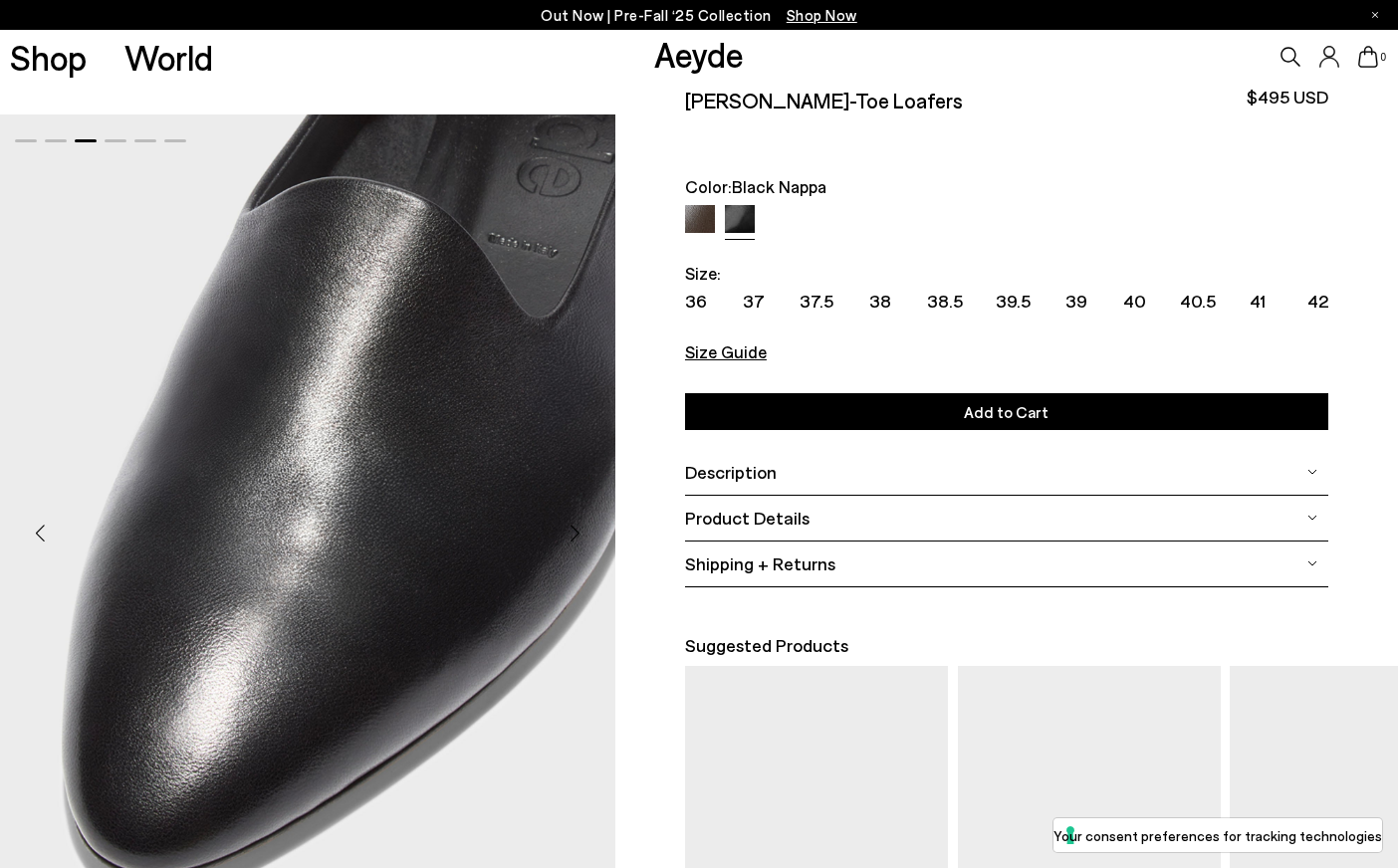 click at bounding box center (576, 533) 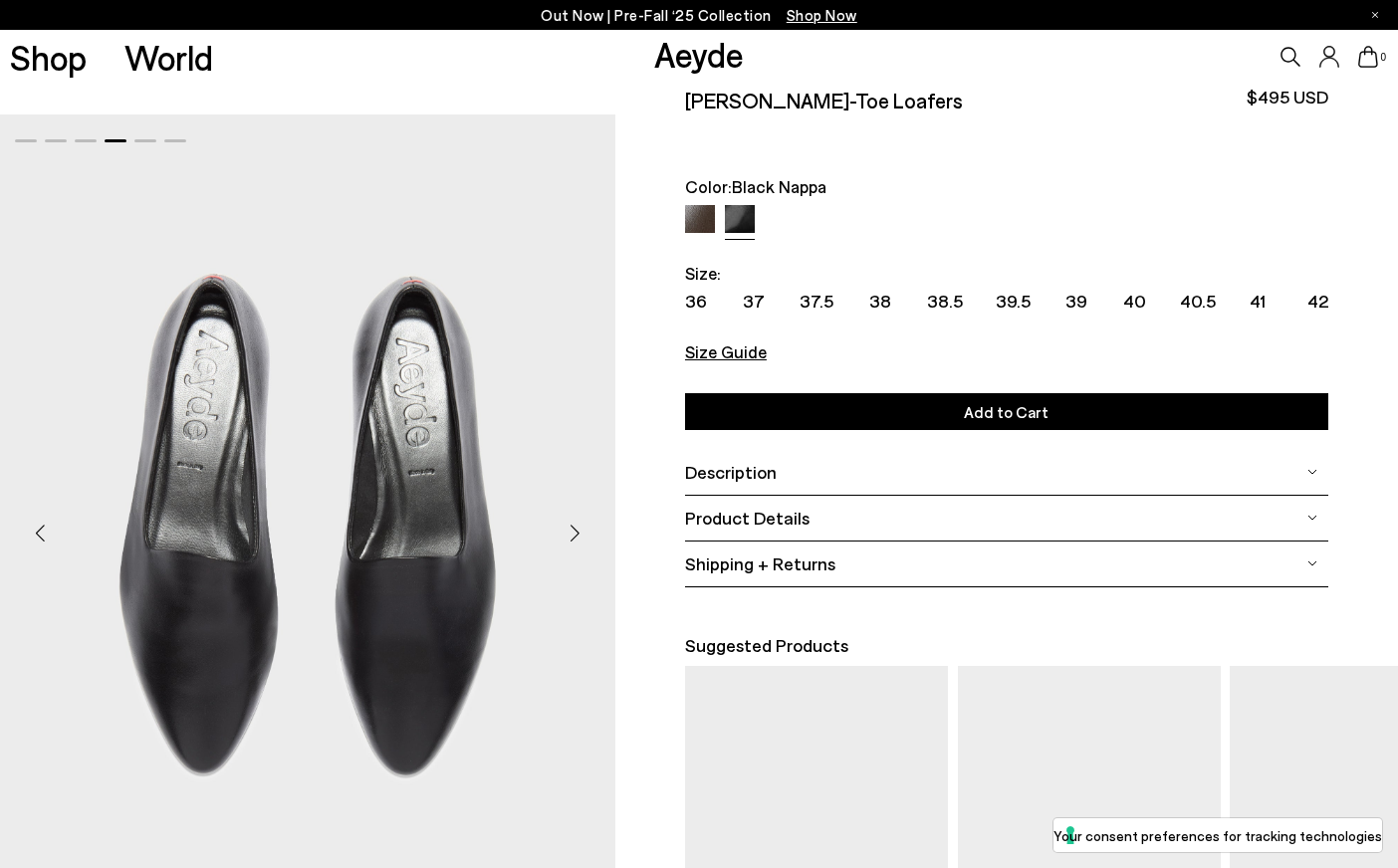 click at bounding box center [576, 533] 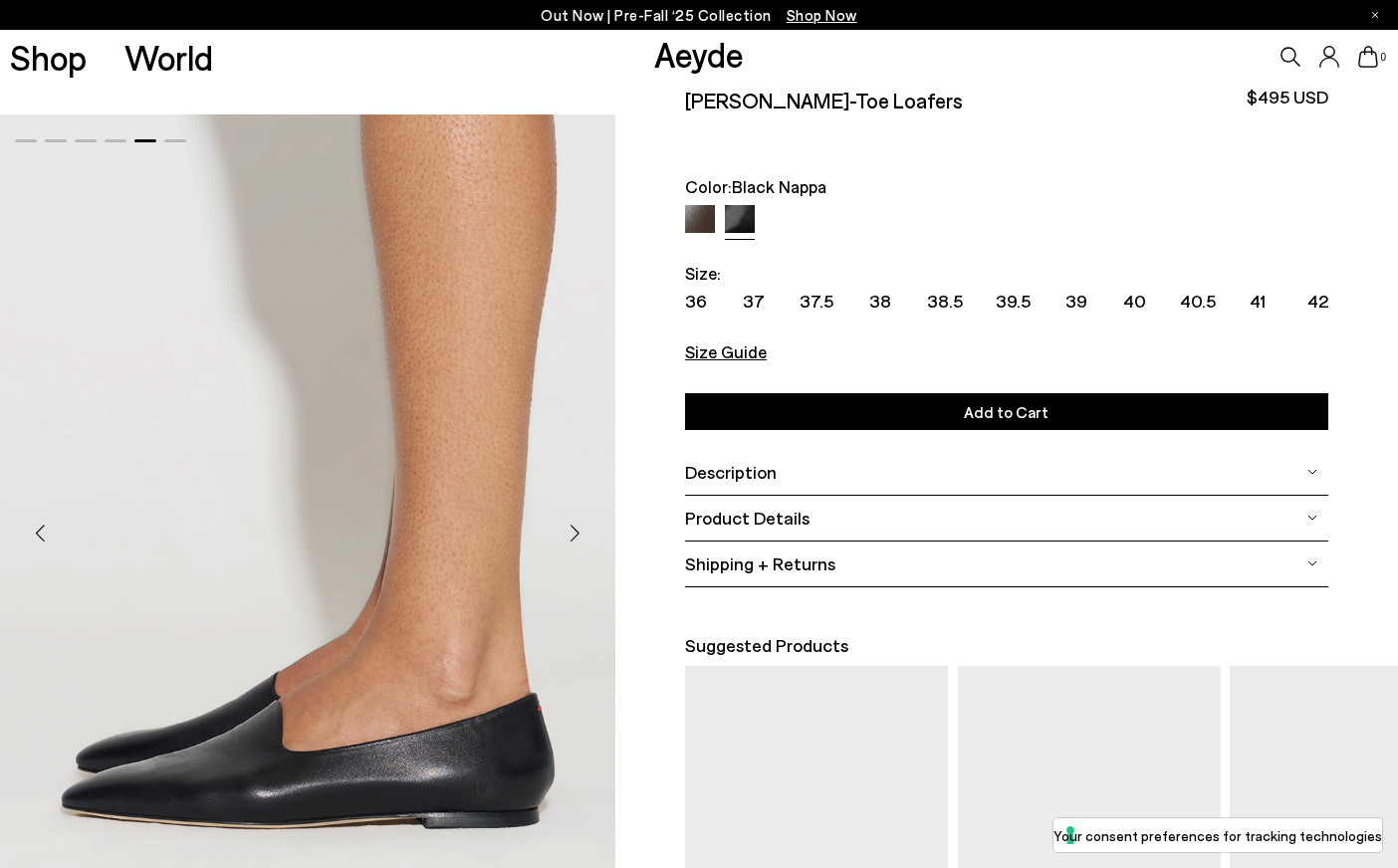 click at bounding box center (576, 533) 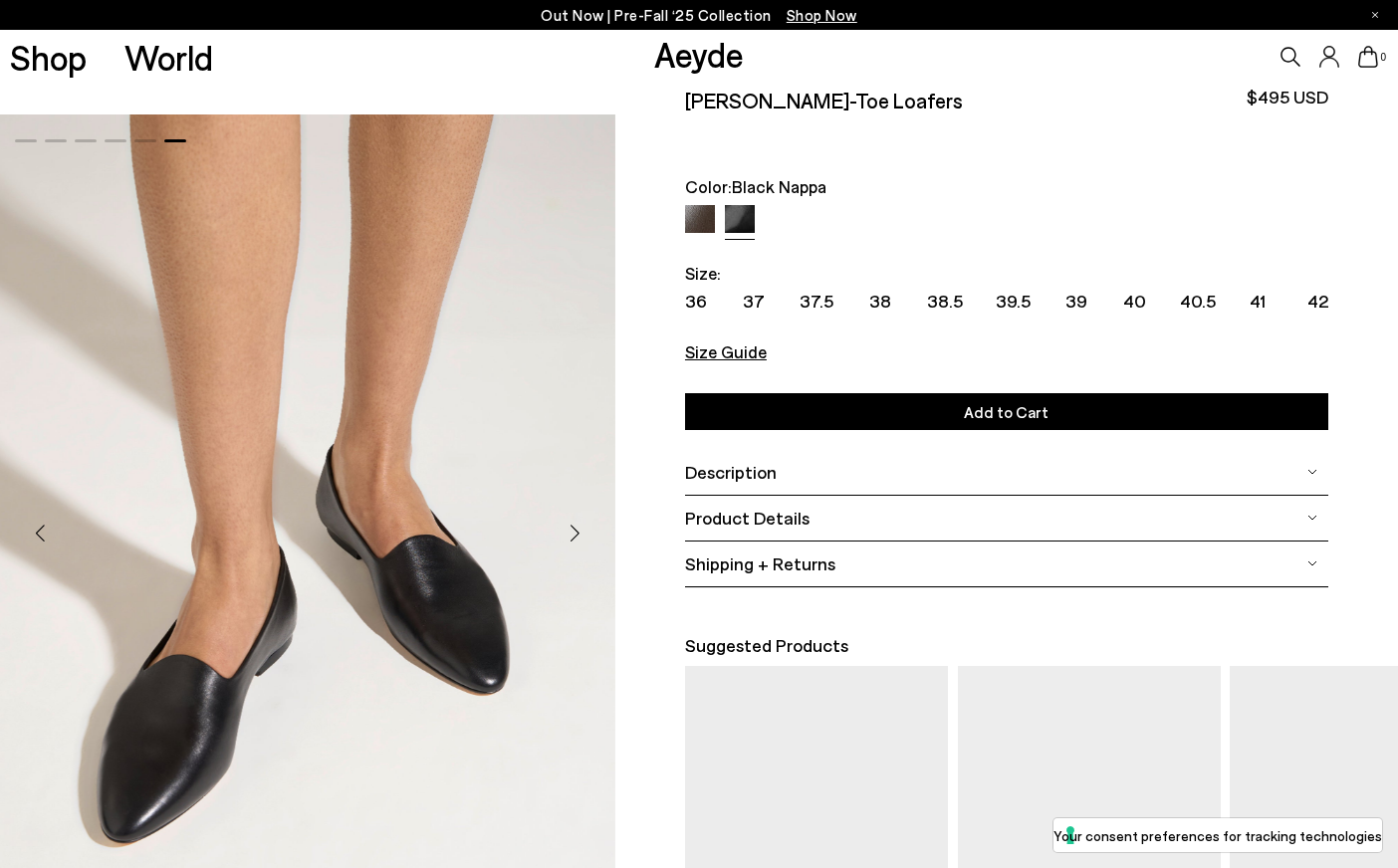 click at bounding box center (576, 533) 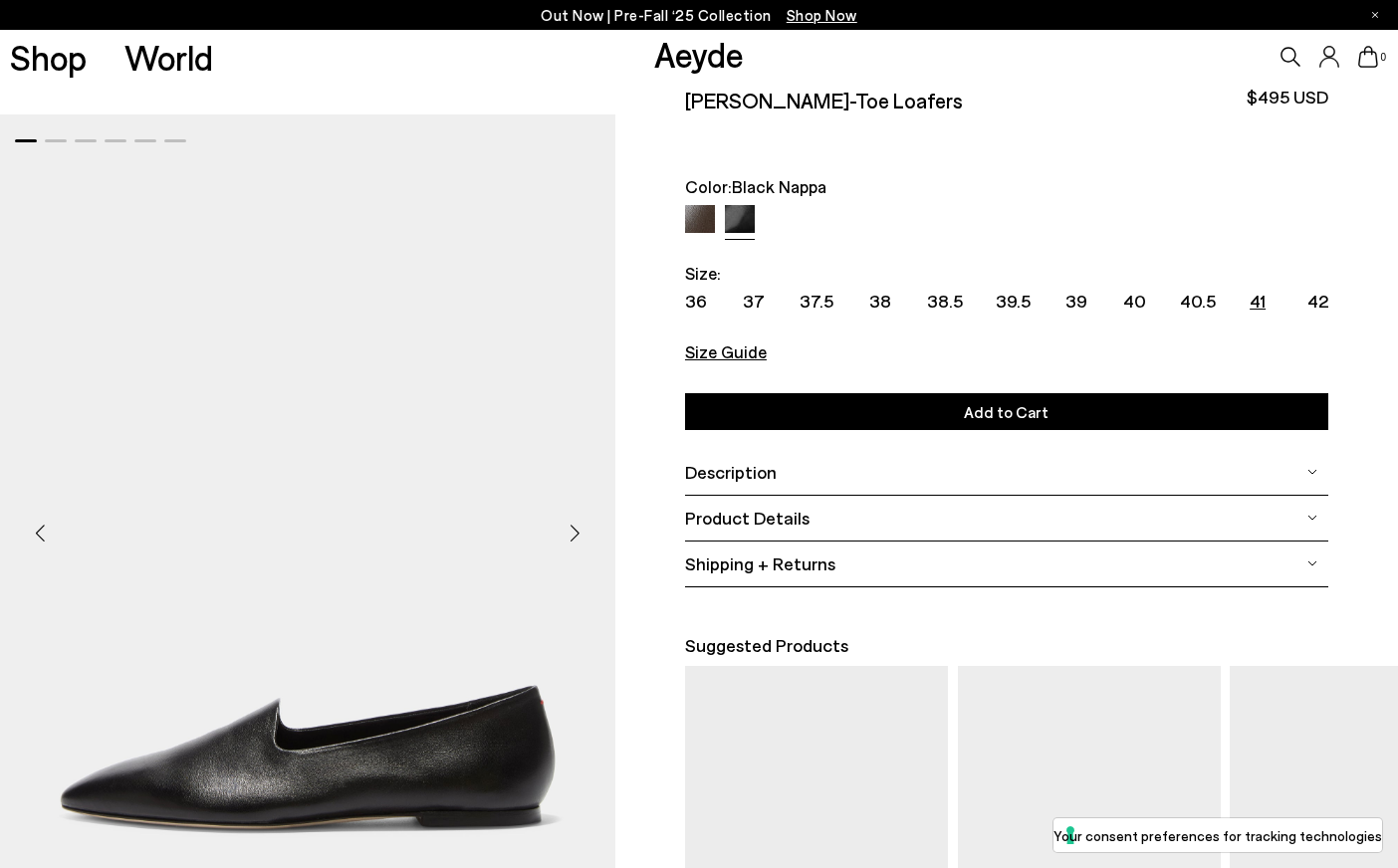 click on "41" at bounding box center [1258, 301] 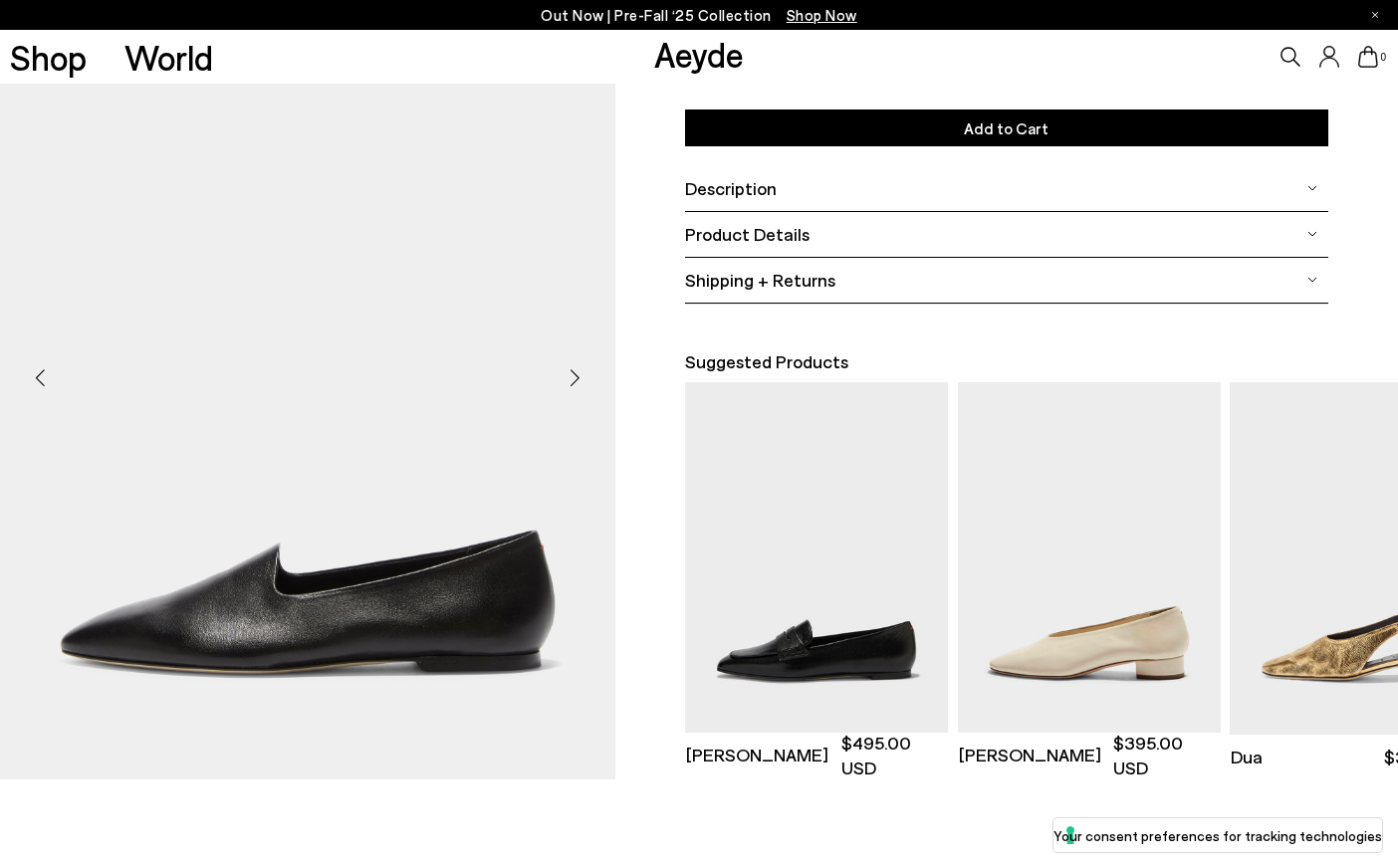 scroll, scrollTop: 542, scrollLeft: 0, axis: vertical 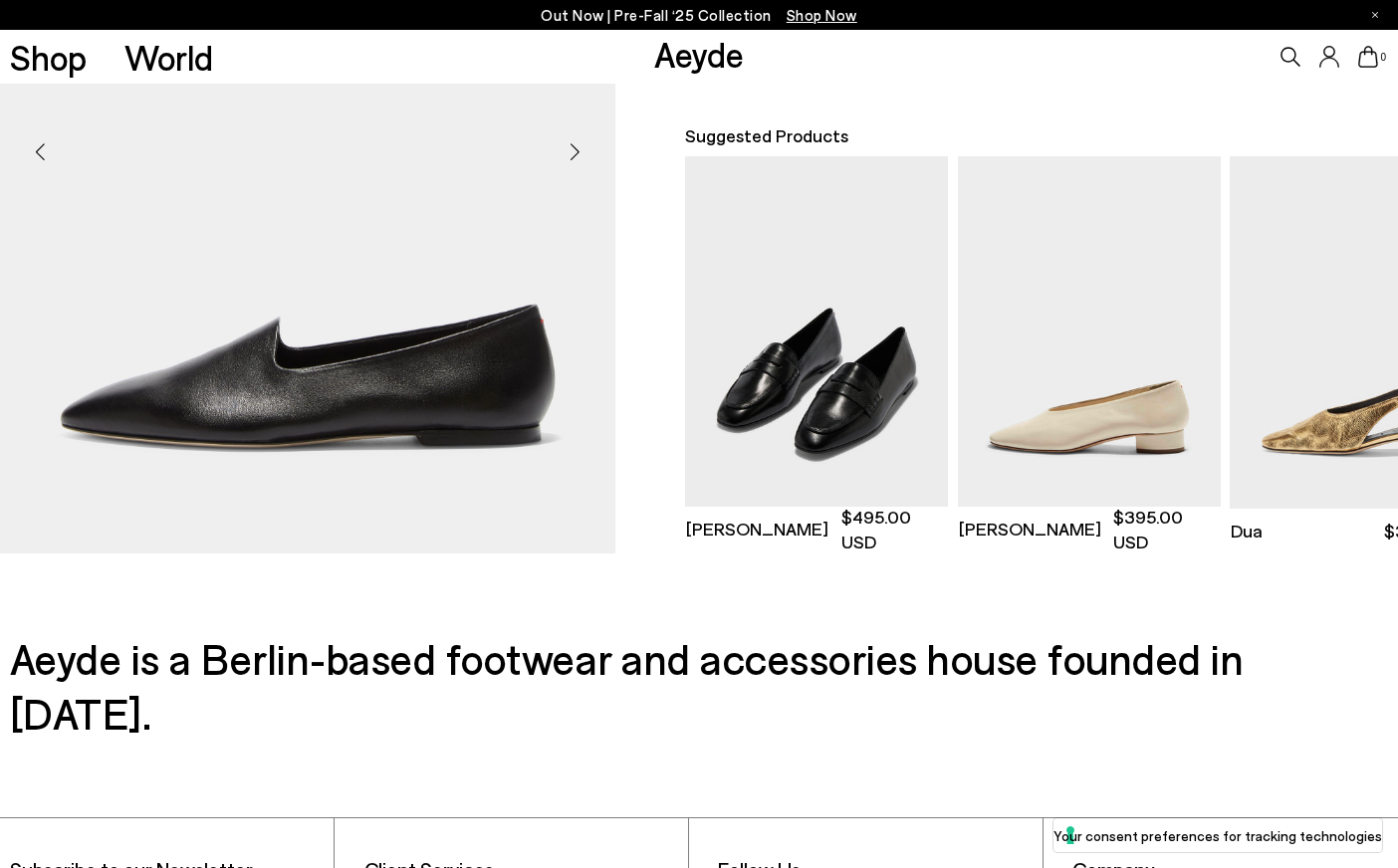 click at bounding box center (816, 331) 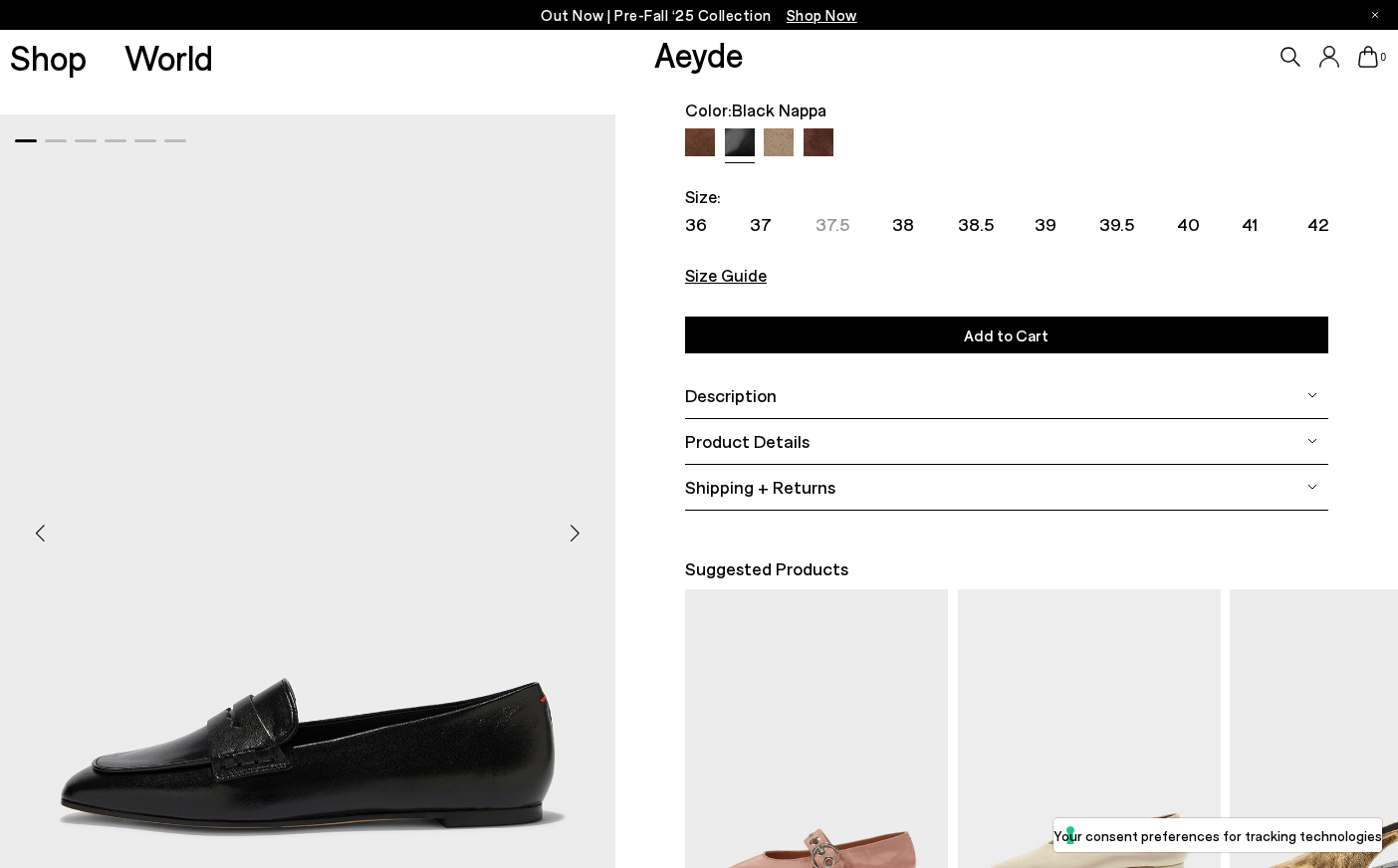 scroll, scrollTop: 120, scrollLeft: 0, axis: vertical 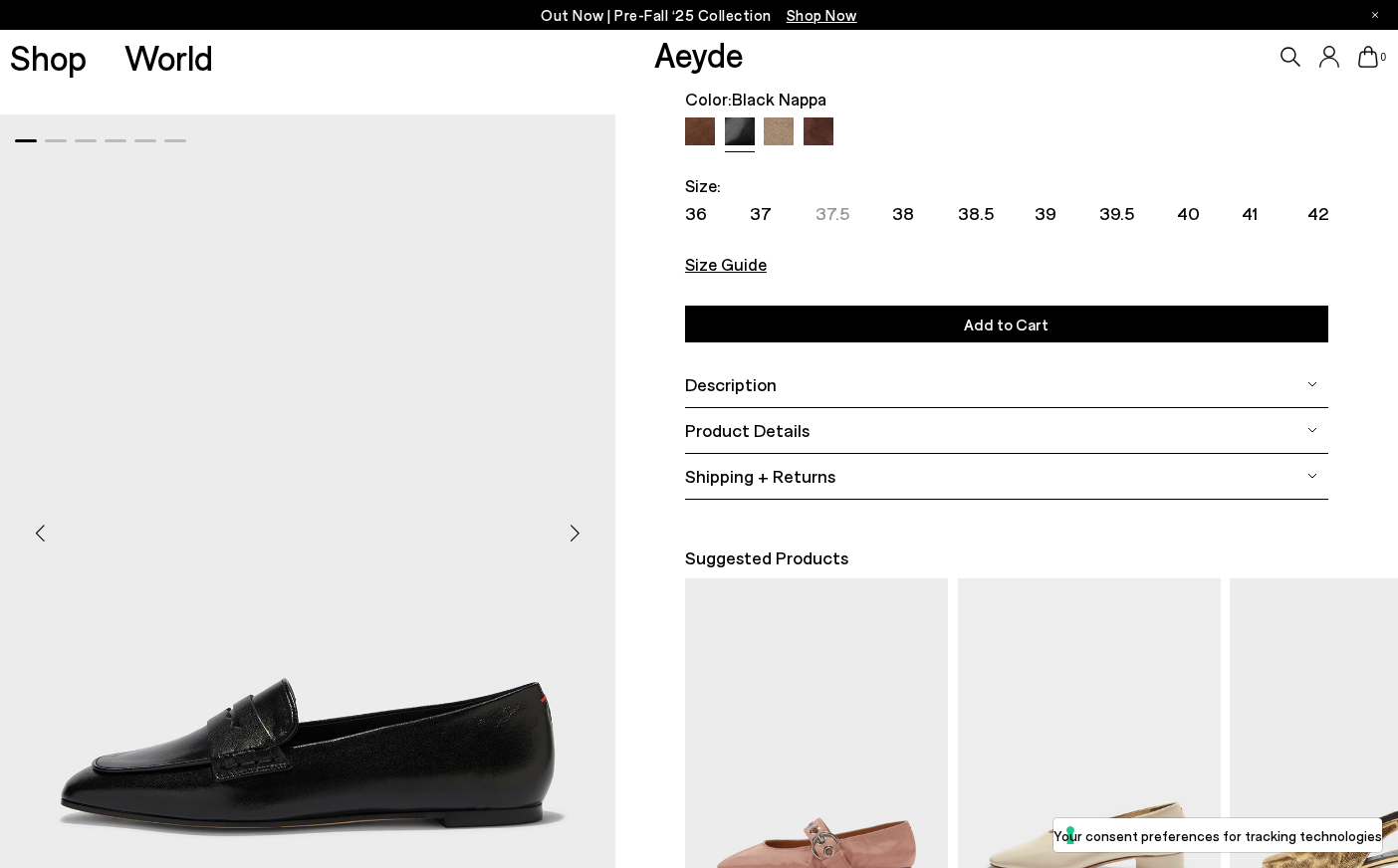 click at bounding box center [576, 533] 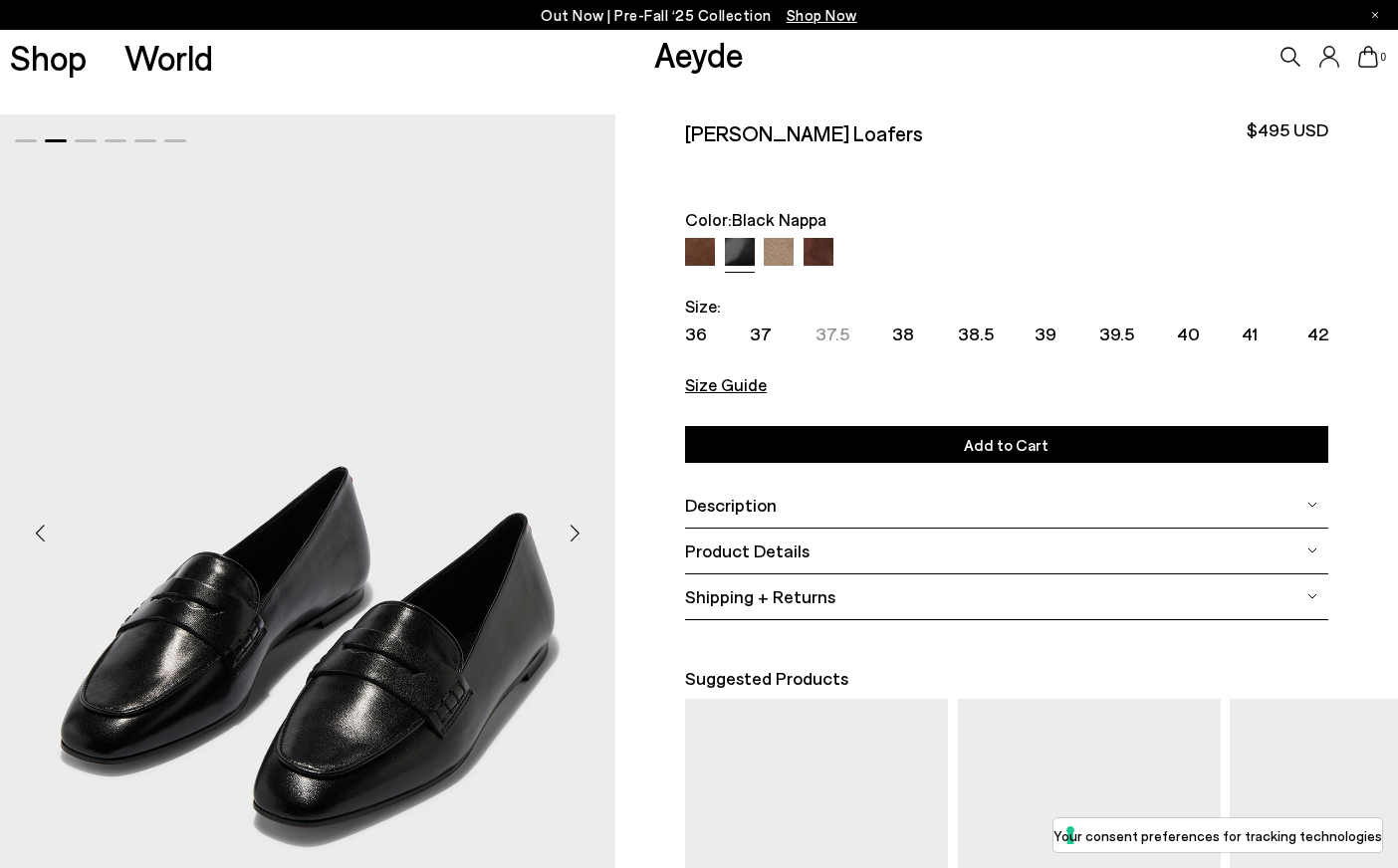 scroll, scrollTop: 0, scrollLeft: 0, axis: both 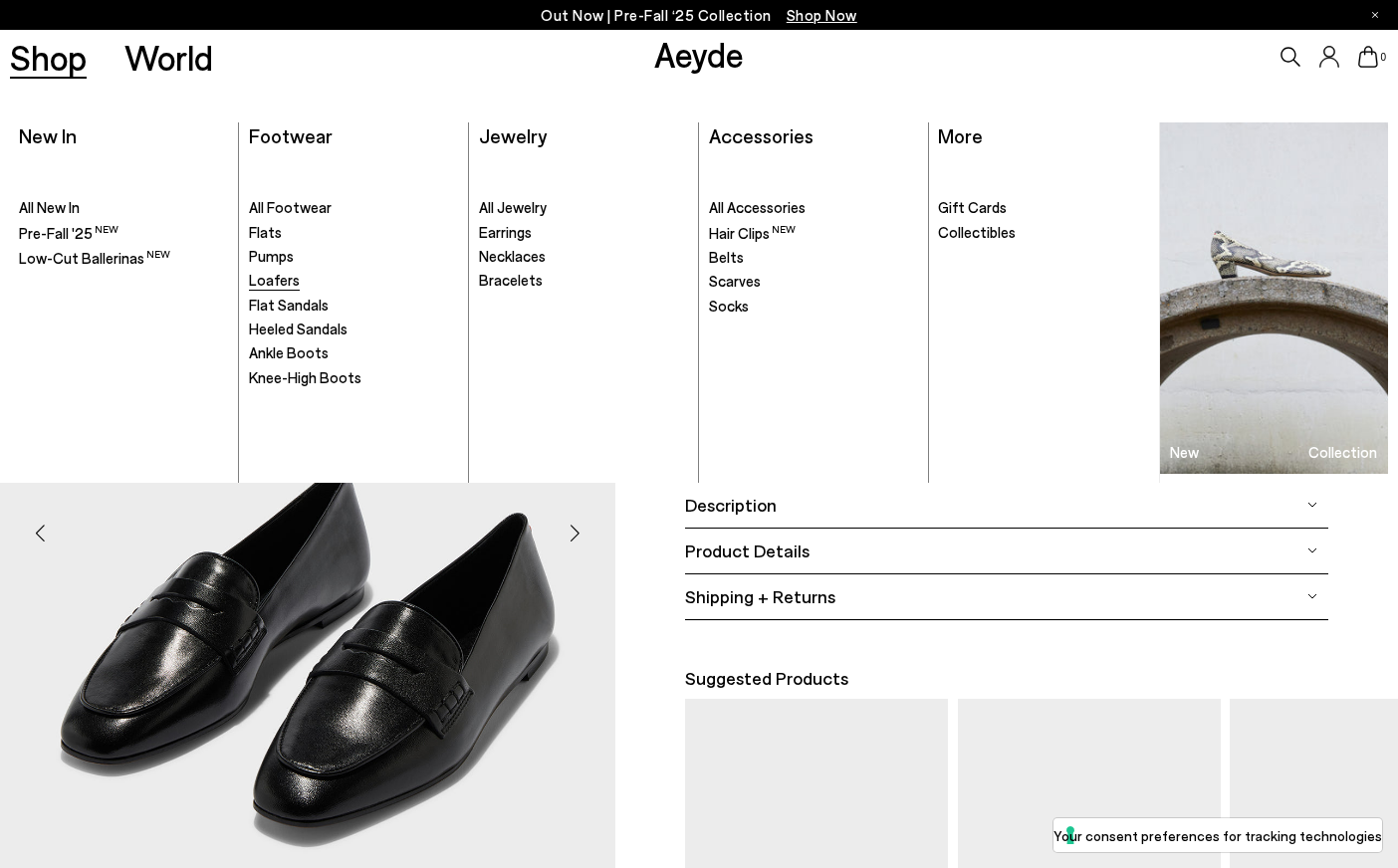 click on "Loafers" at bounding box center (274, 280) 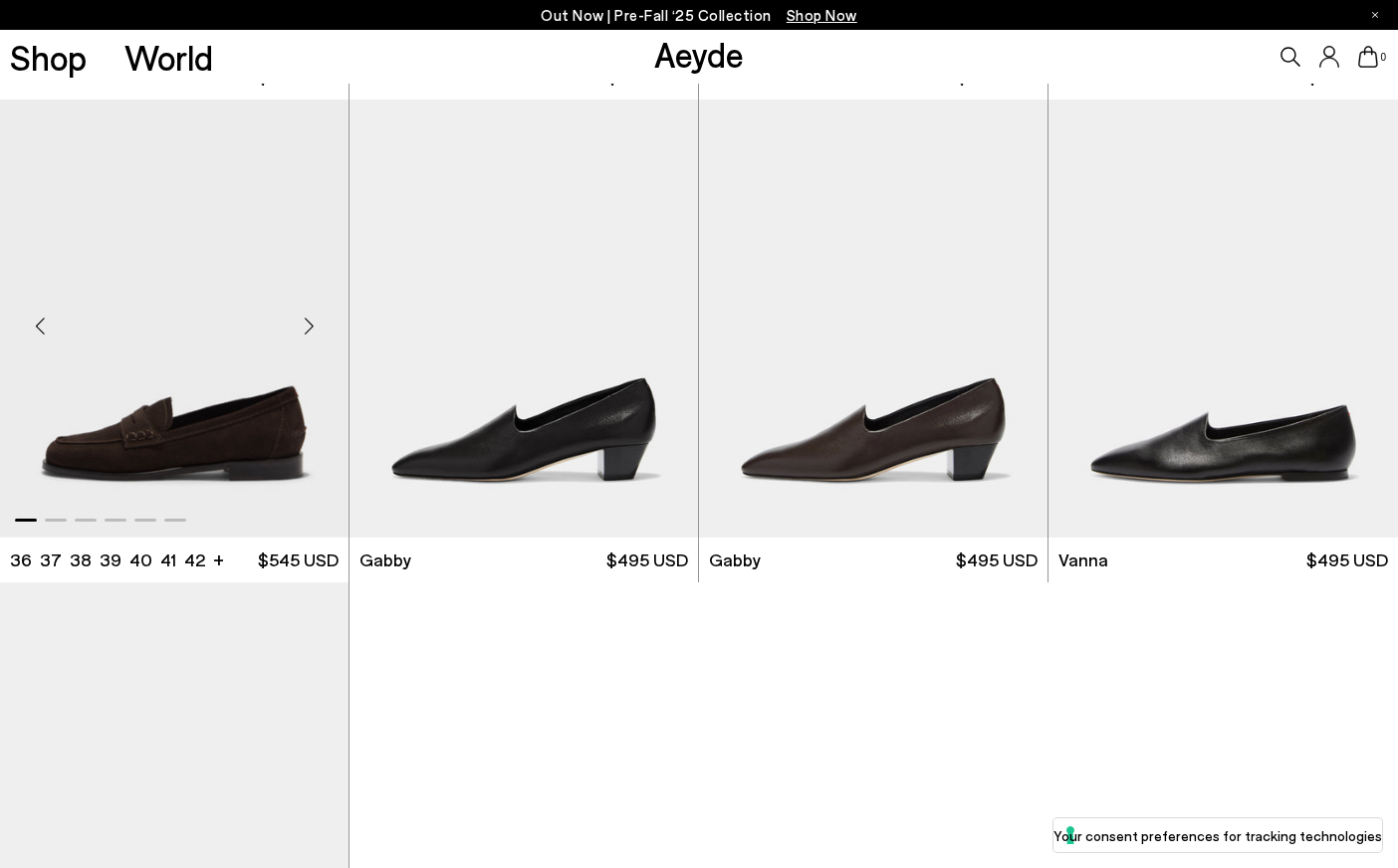 scroll, scrollTop: 1410, scrollLeft: 0, axis: vertical 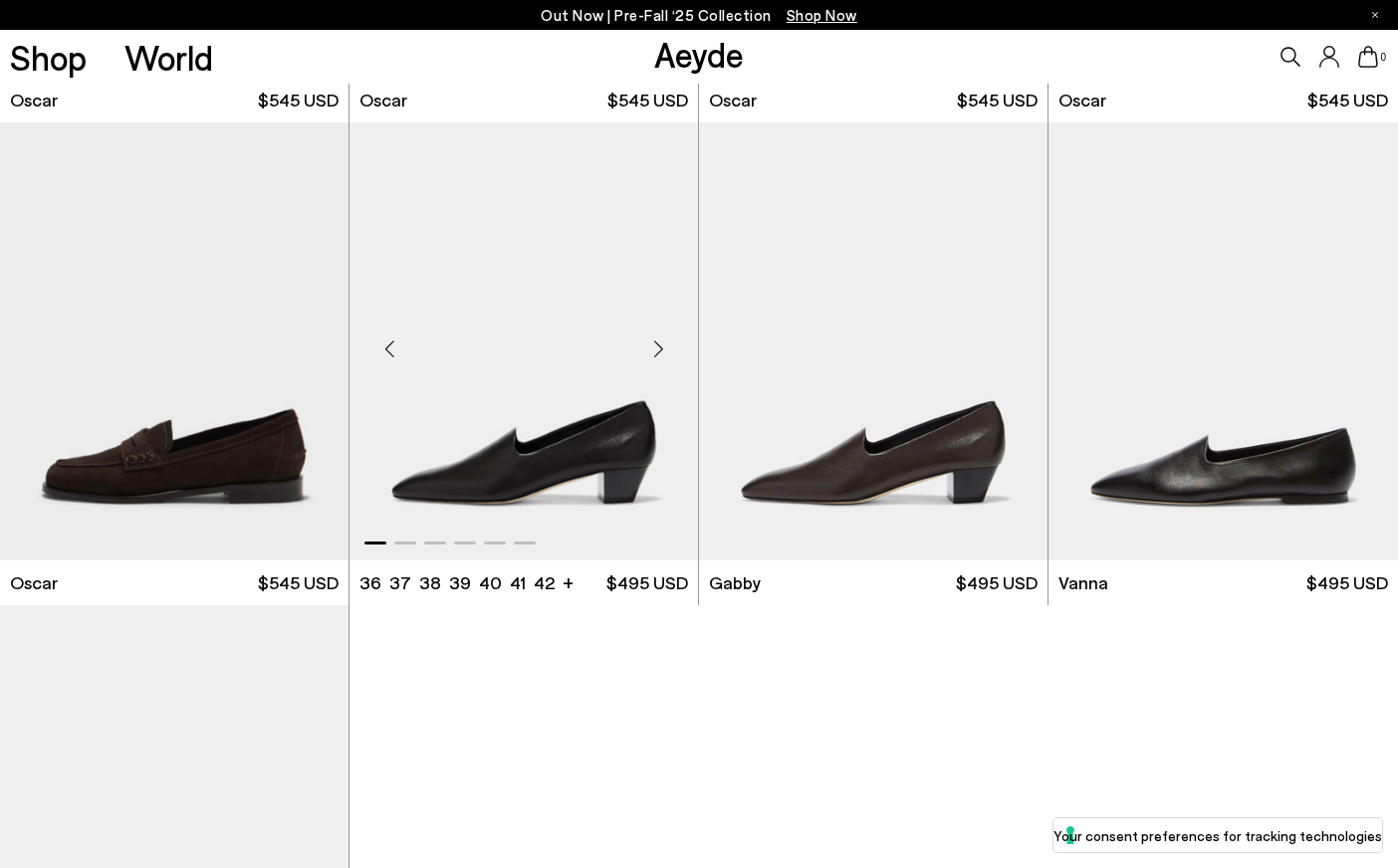 click at bounding box center [524, 341] 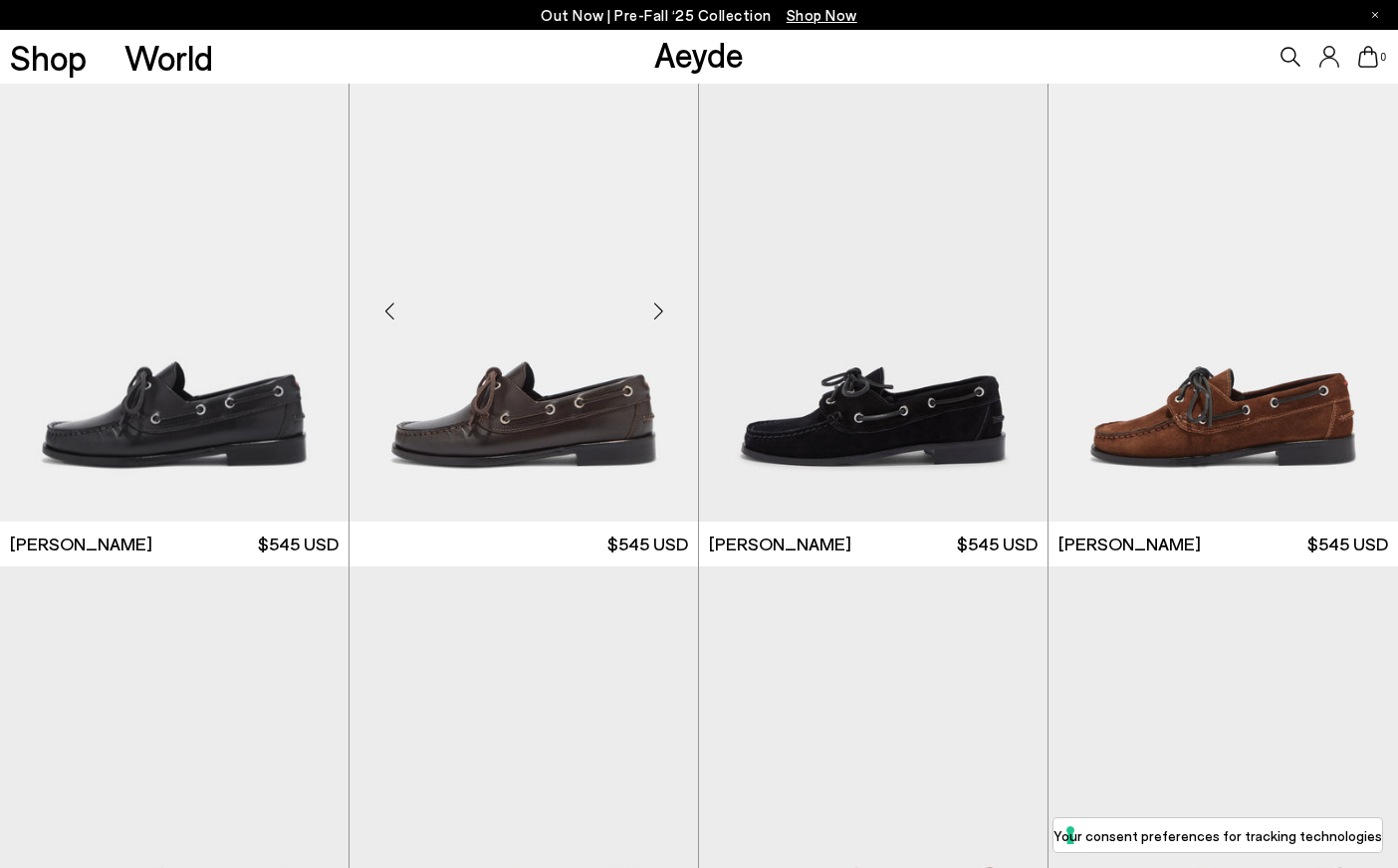 scroll, scrollTop: 0, scrollLeft: 0, axis: both 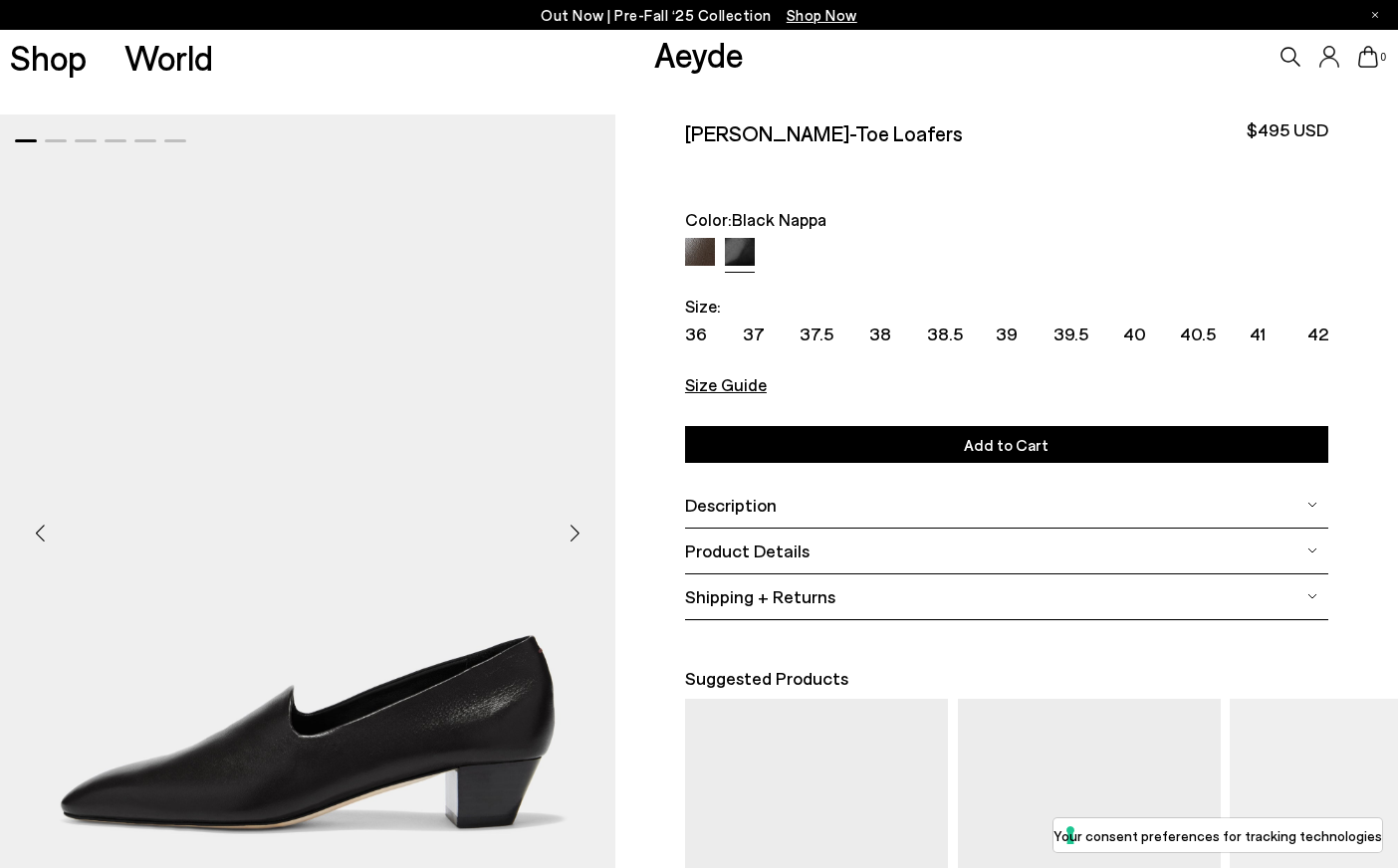 click at bounding box center (576, 533) 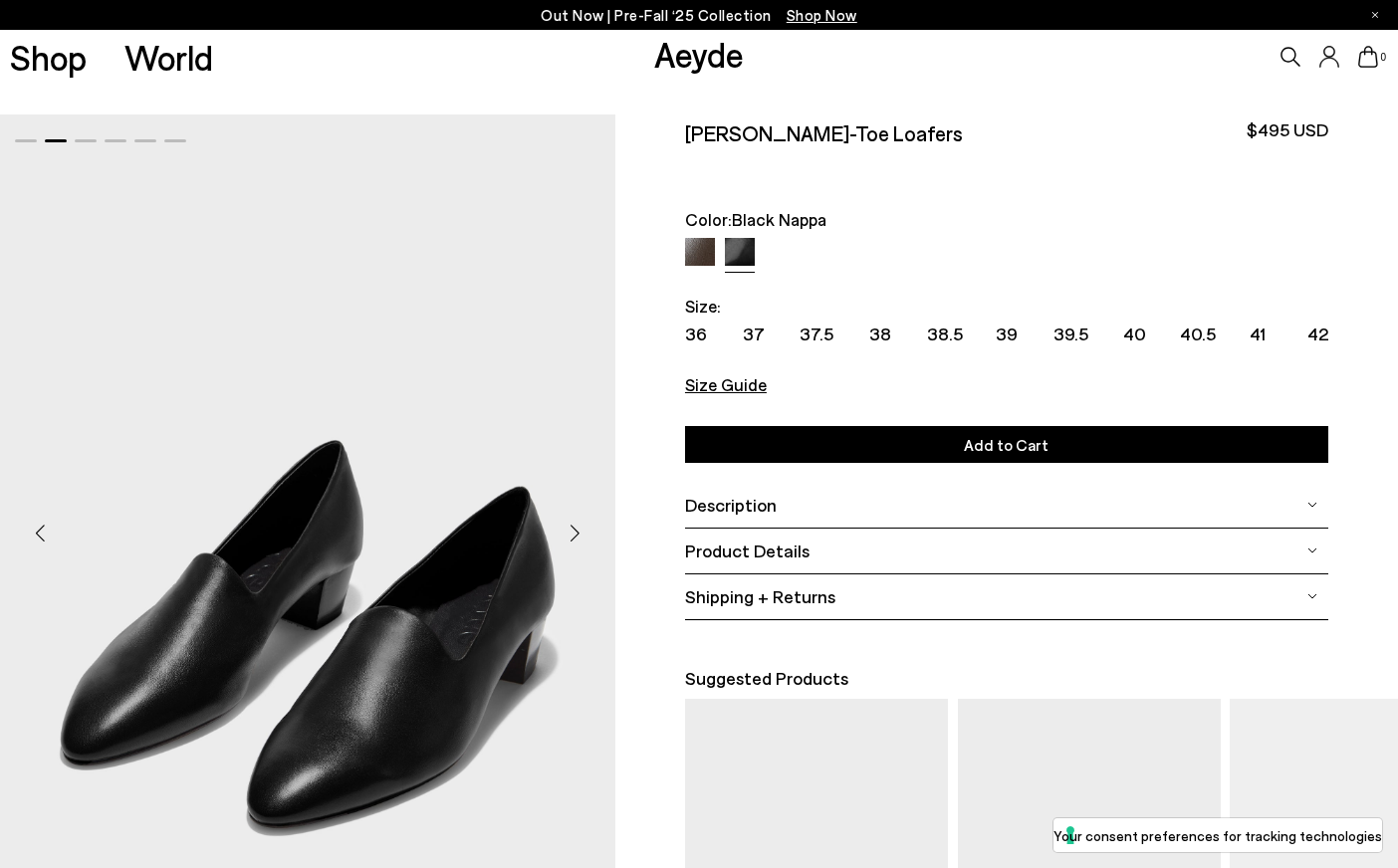 click at bounding box center [576, 533] 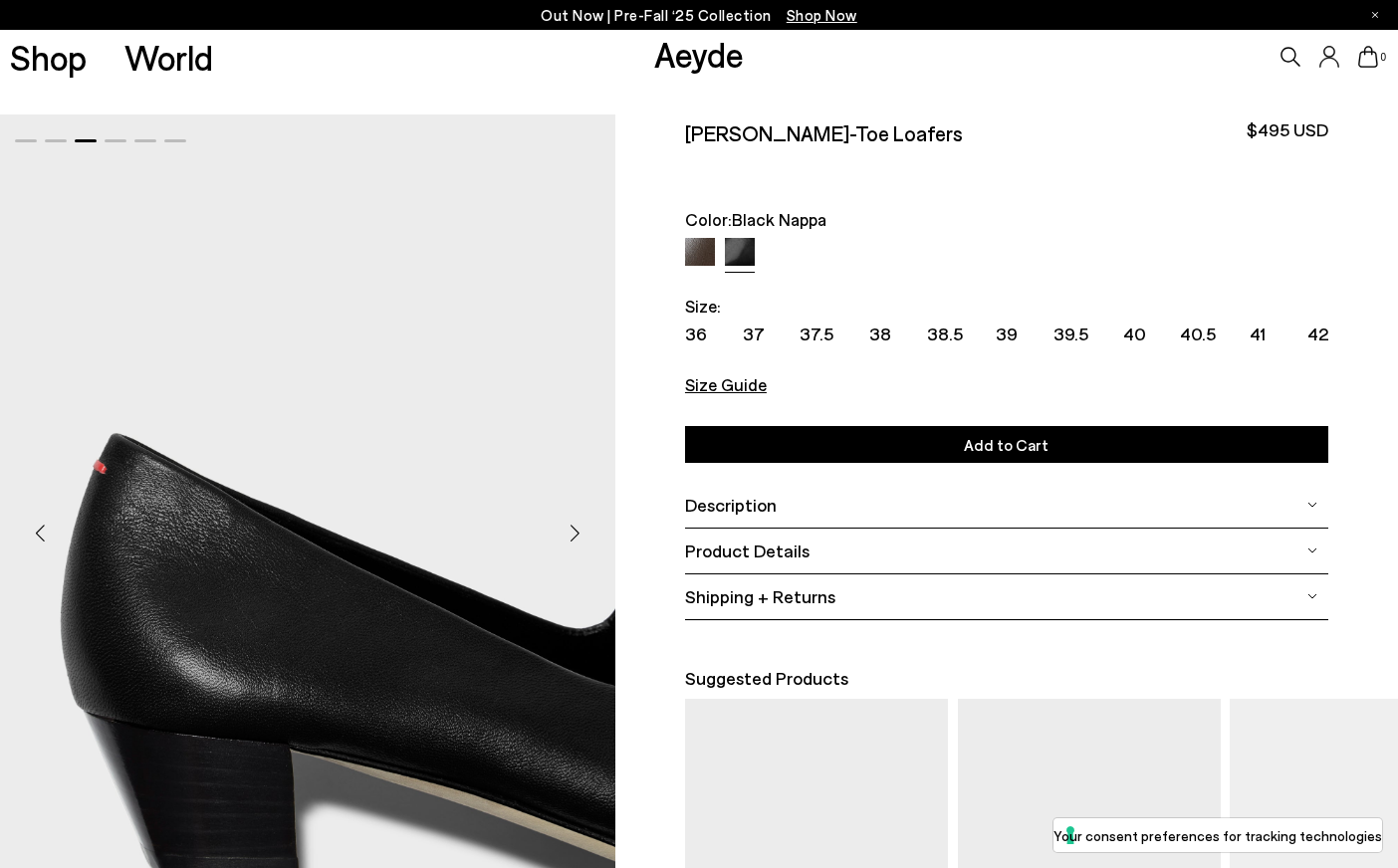 click at bounding box center (576, 533) 